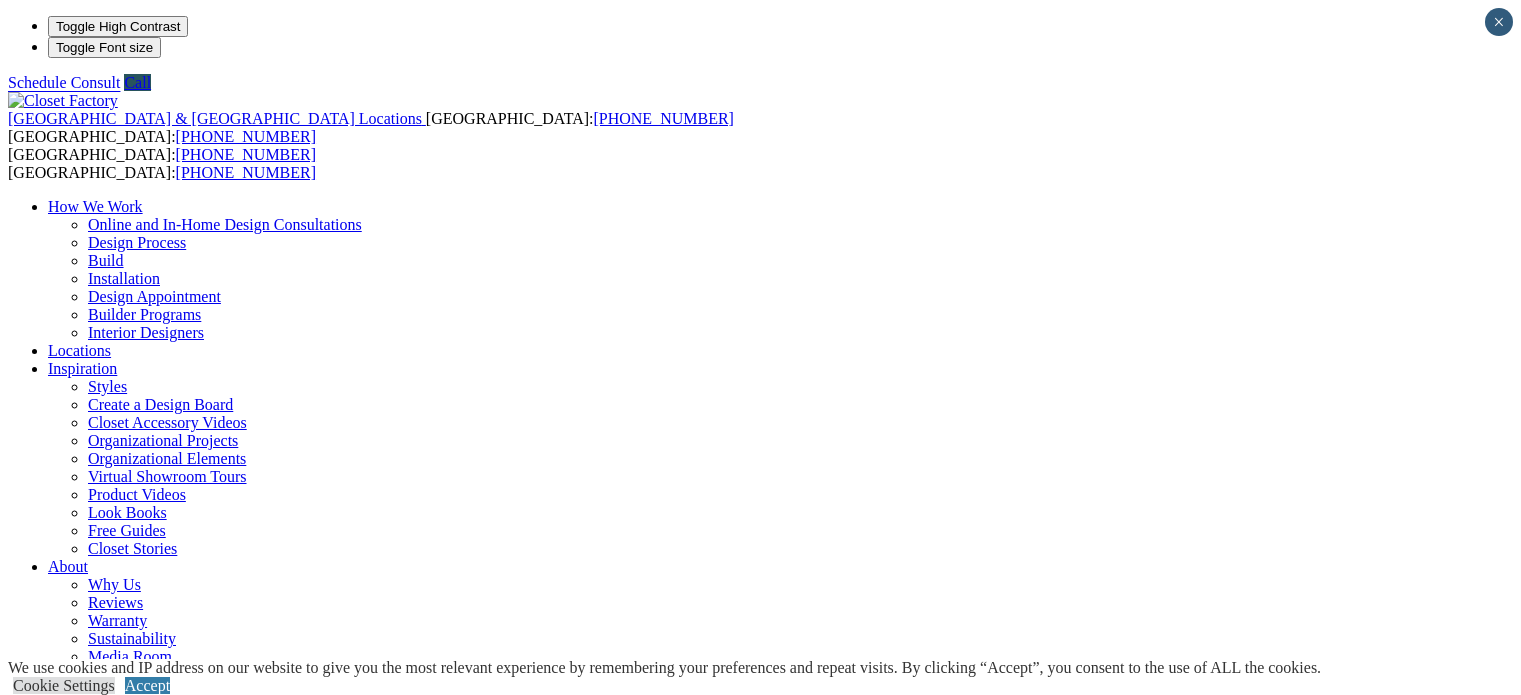 scroll, scrollTop: 0, scrollLeft: 0, axis: both 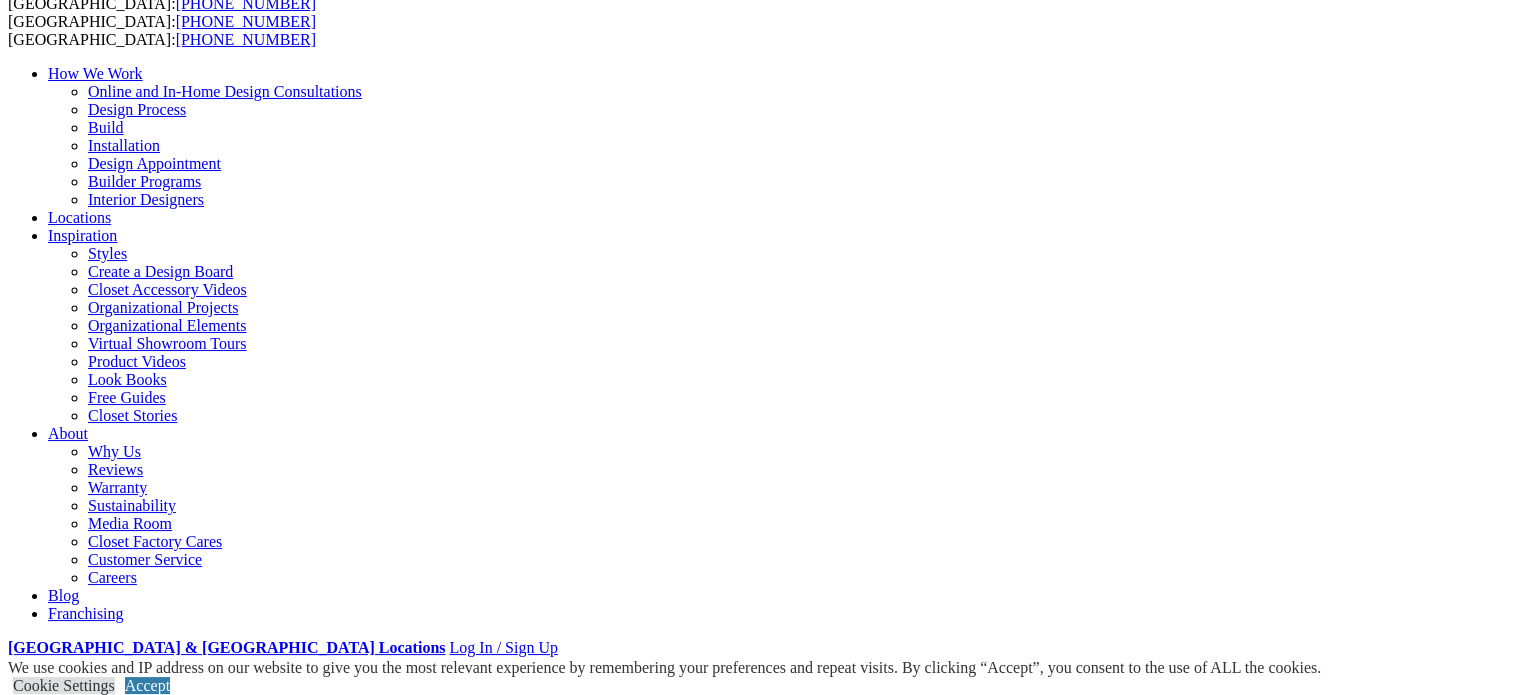 click on "CLOSE (X)" at bounding box center [46, 1720] 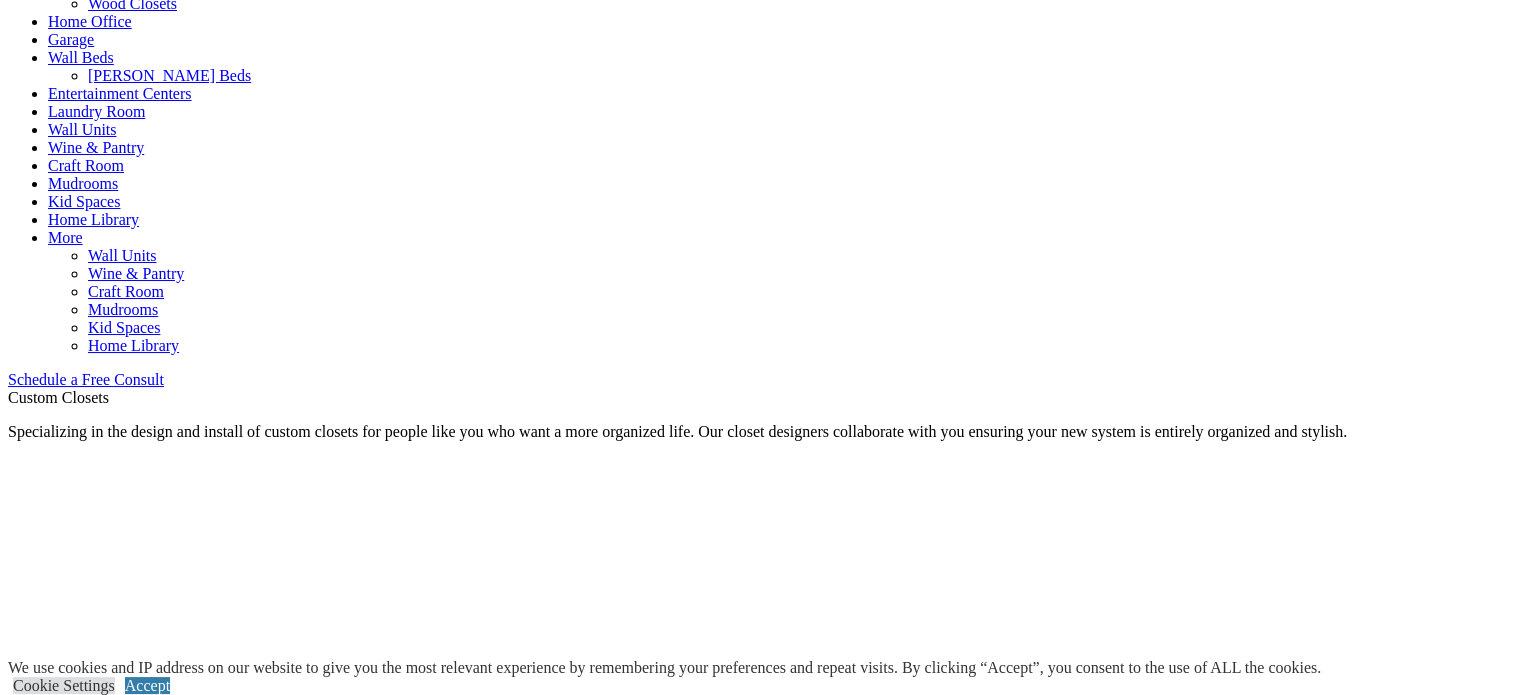 scroll, scrollTop: 1000, scrollLeft: 0, axis: vertical 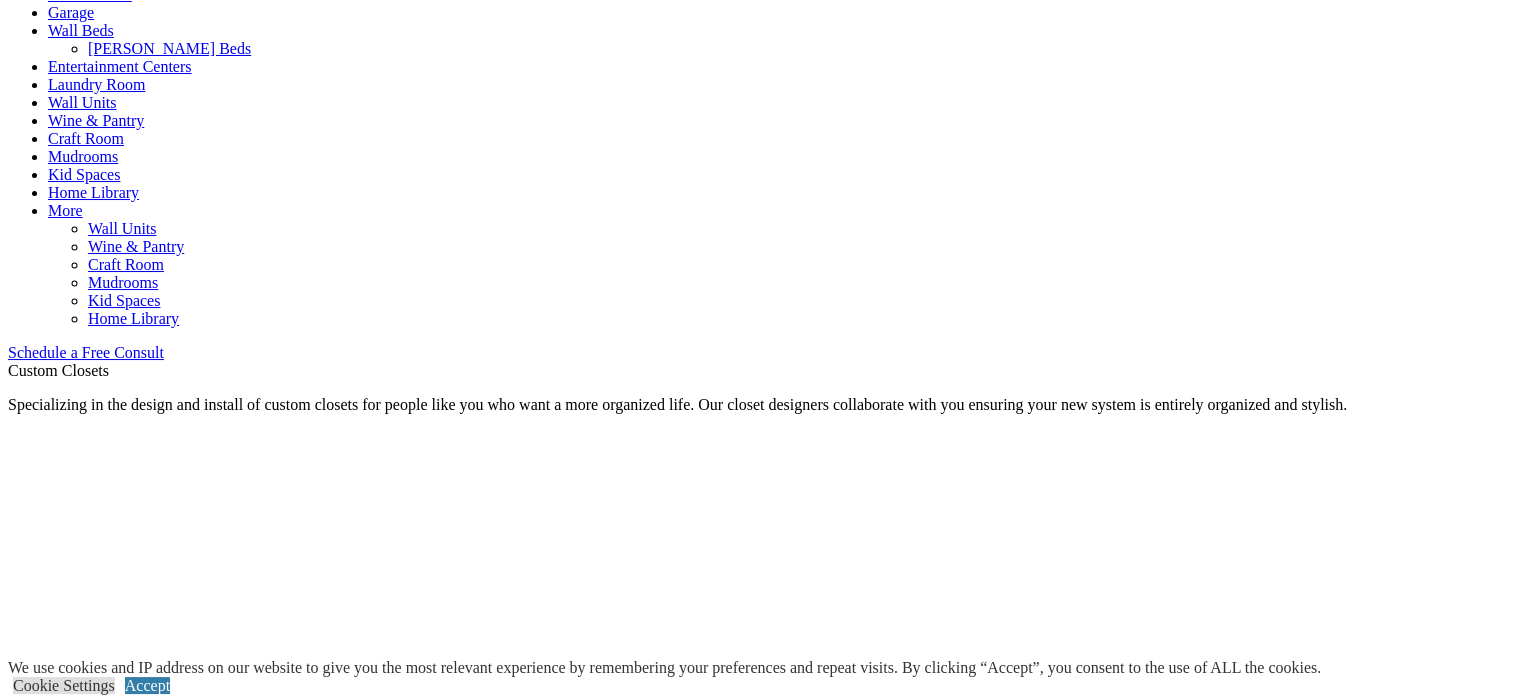 click at bounding box center [760, 1855] 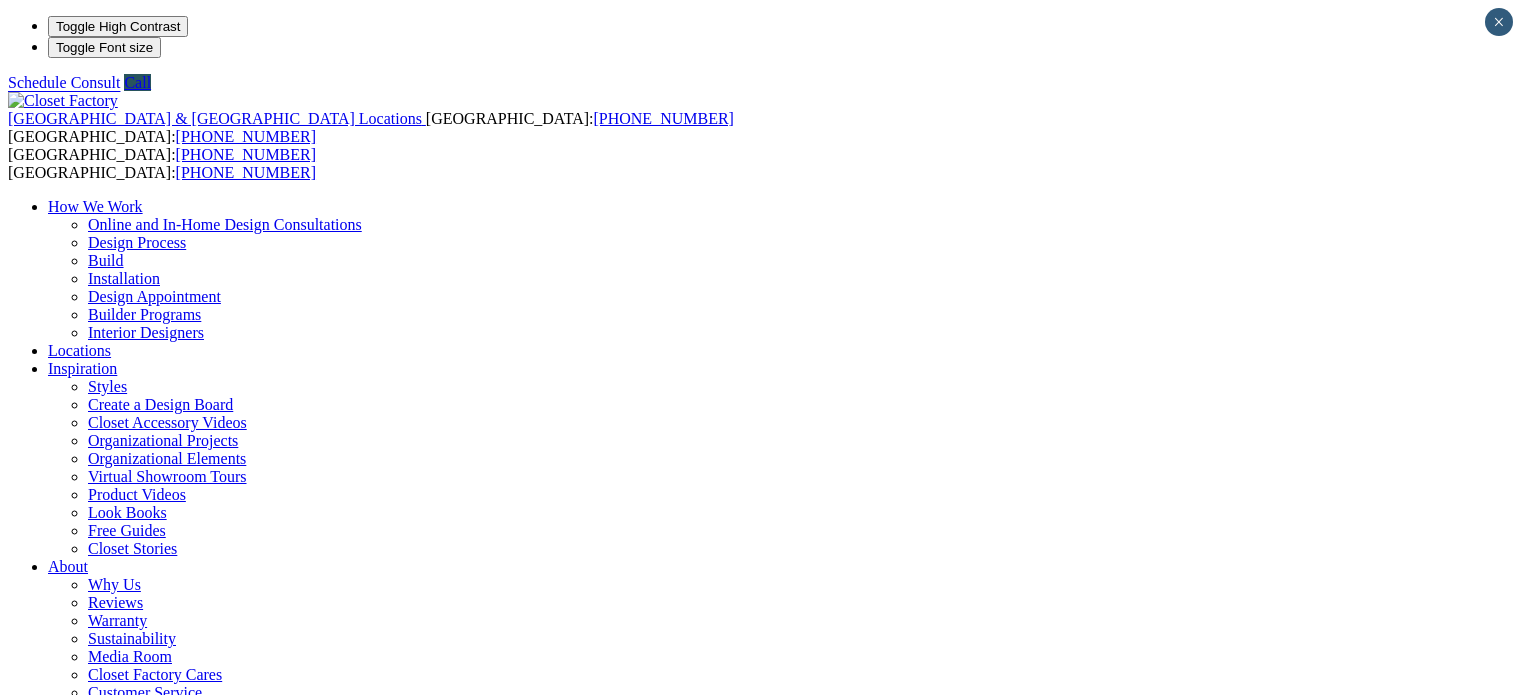 scroll, scrollTop: 0, scrollLeft: 0, axis: both 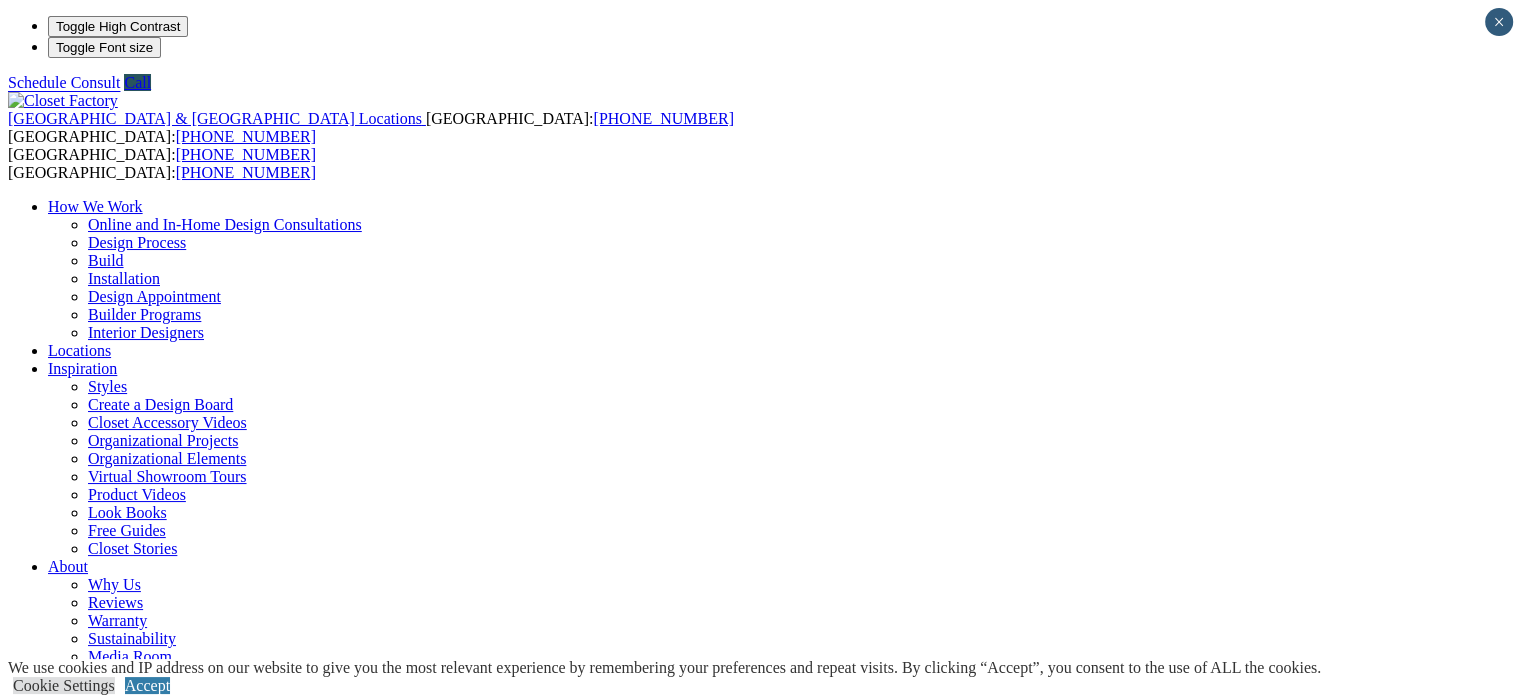 click on "Closet Organizers" at bounding box center (145, 850) 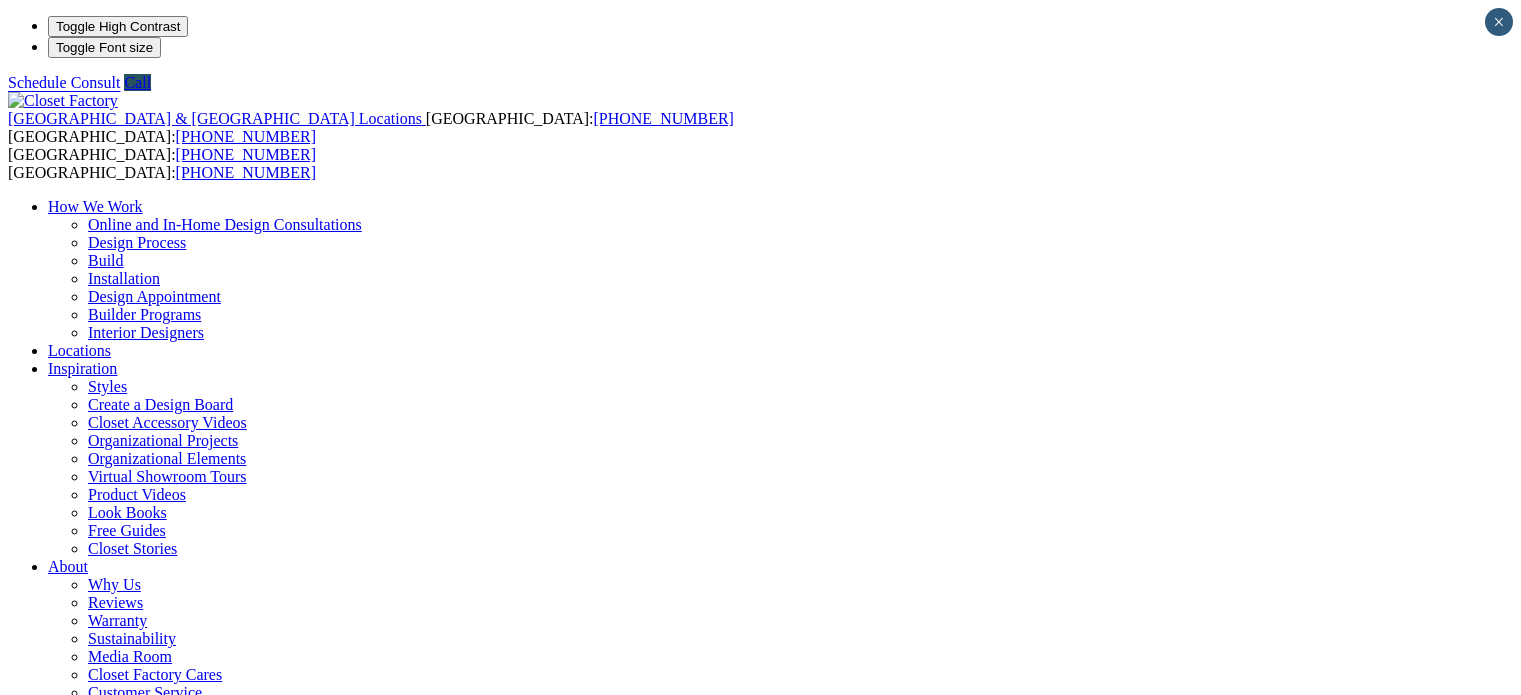 scroll, scrollTop: 0, scrollLeft: 0, axis: both 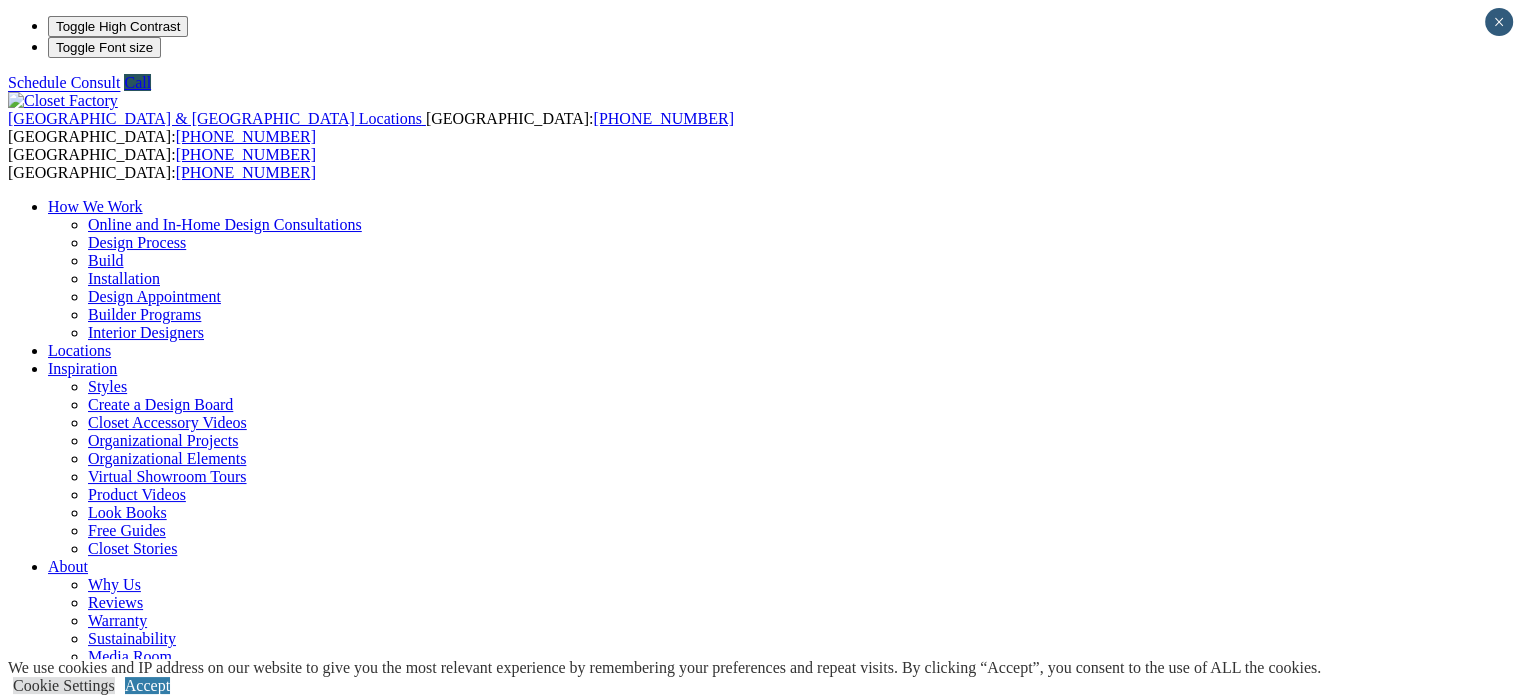 click on "Why Us" at bounding box center [114, 584] 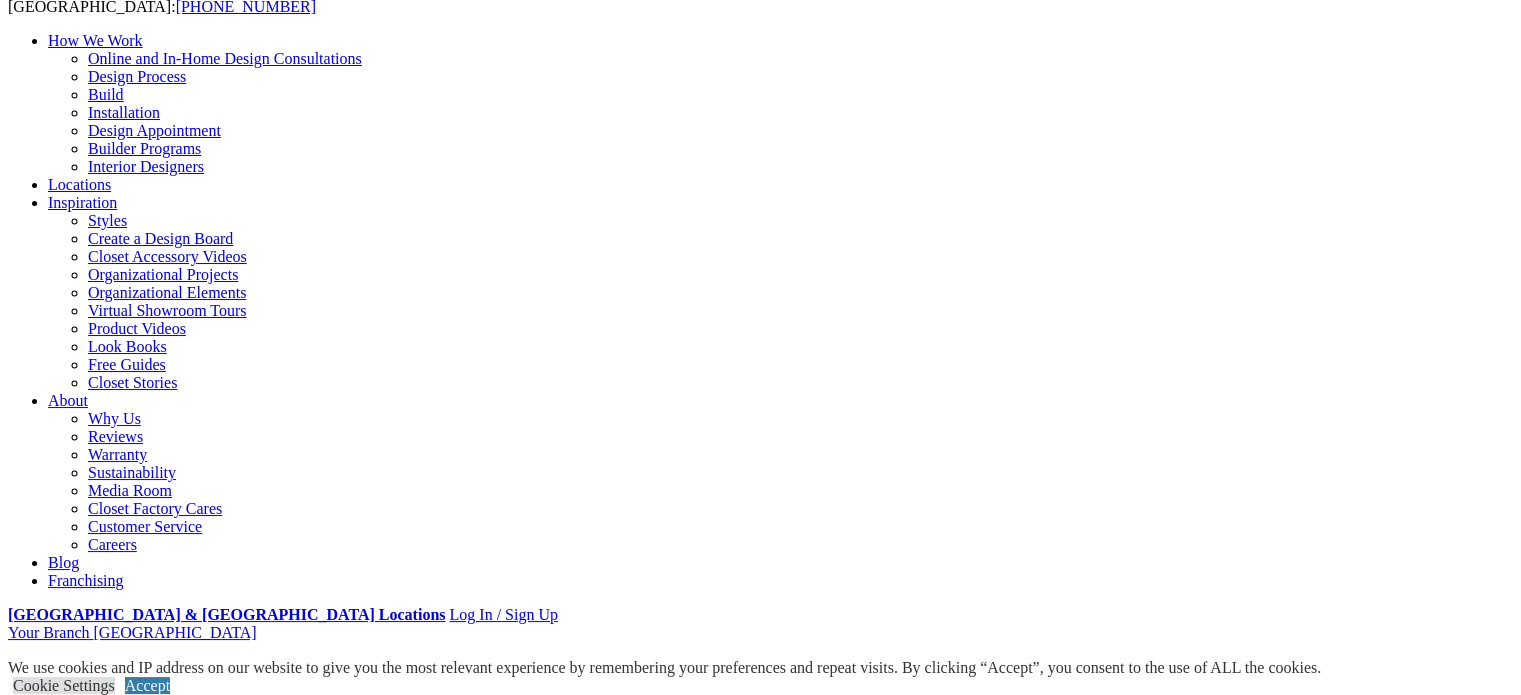 scroll, scrollTop: 244, scrollLeft: 0, axis: vertical 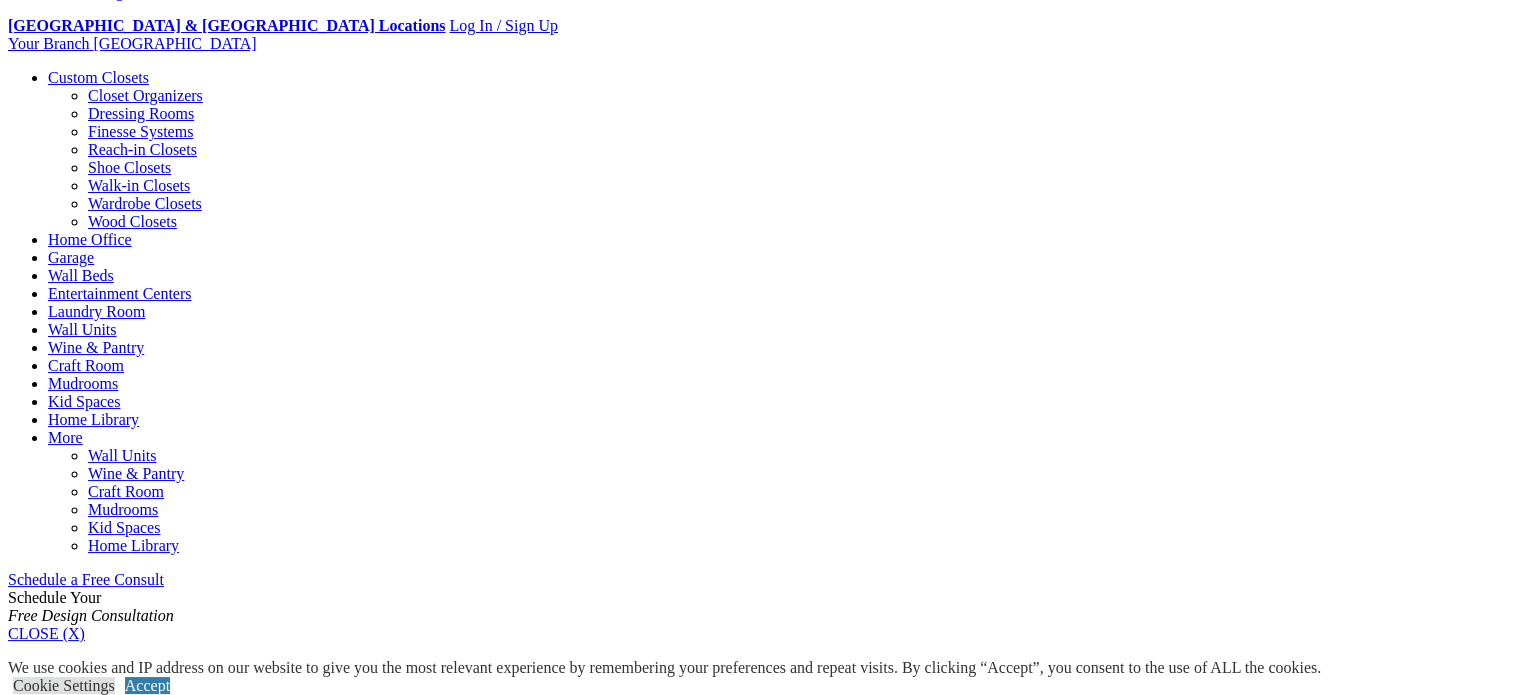 click on "Wood Closets" at bounding box center (132, 221) 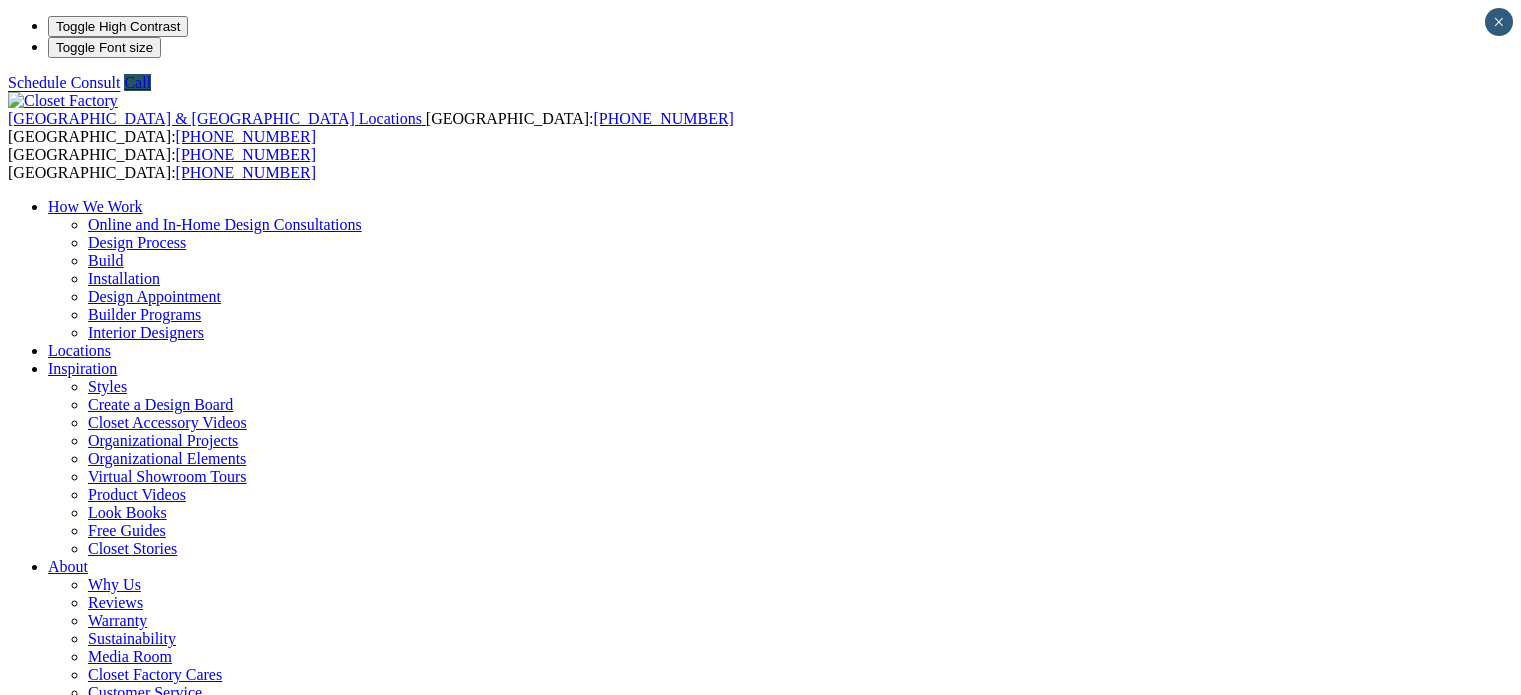 scroll, scrollTop: 0, scrollLeft: 0, axis: both 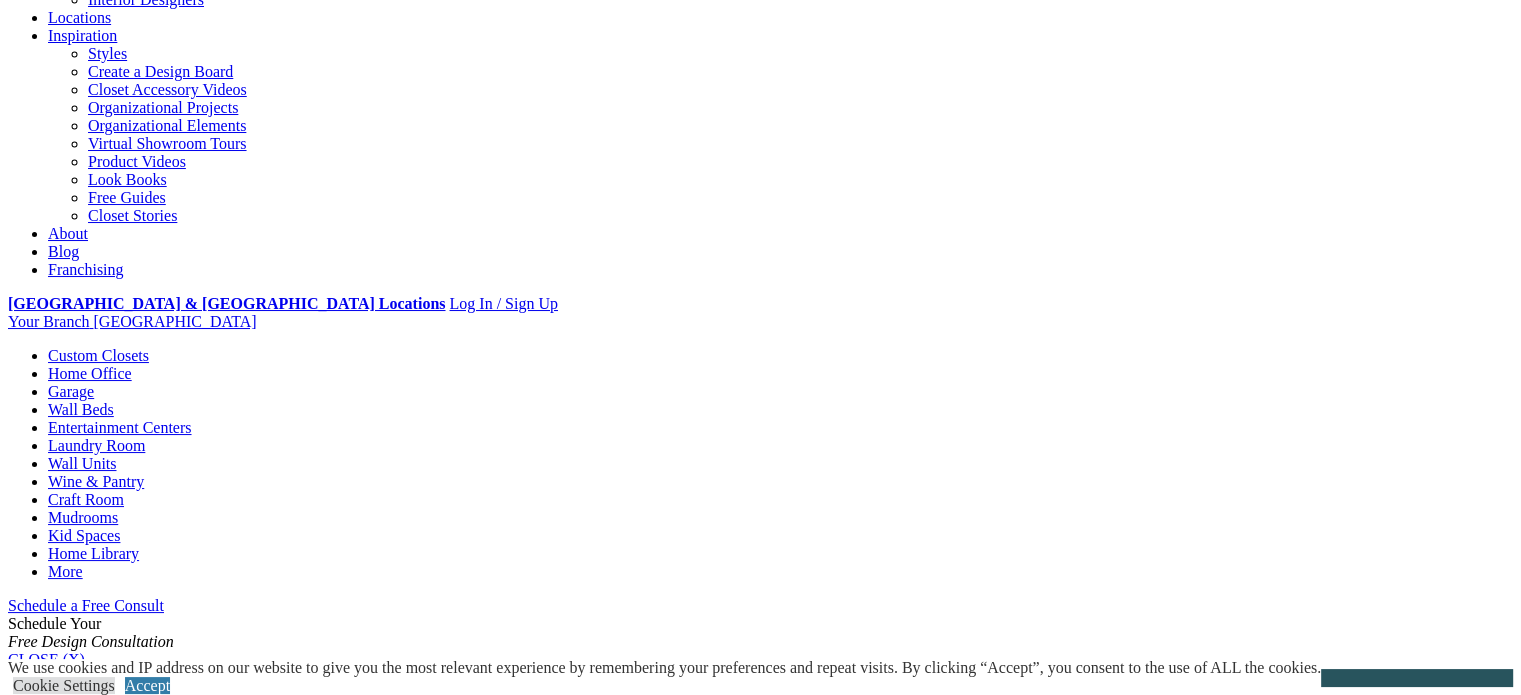 click on "Styles" at bounding box center [107, 53] 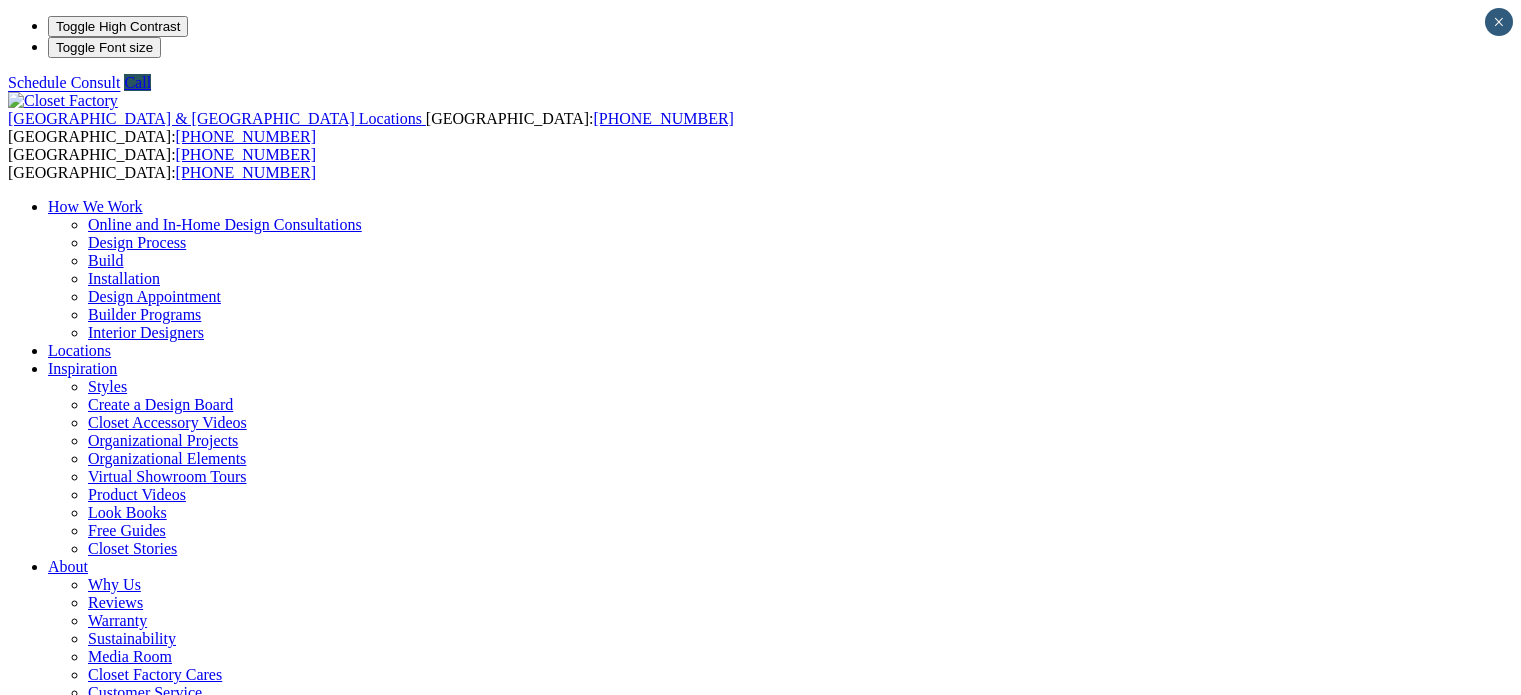 scroll, scrollTop: 0, scrollLeft: 0, axis: both 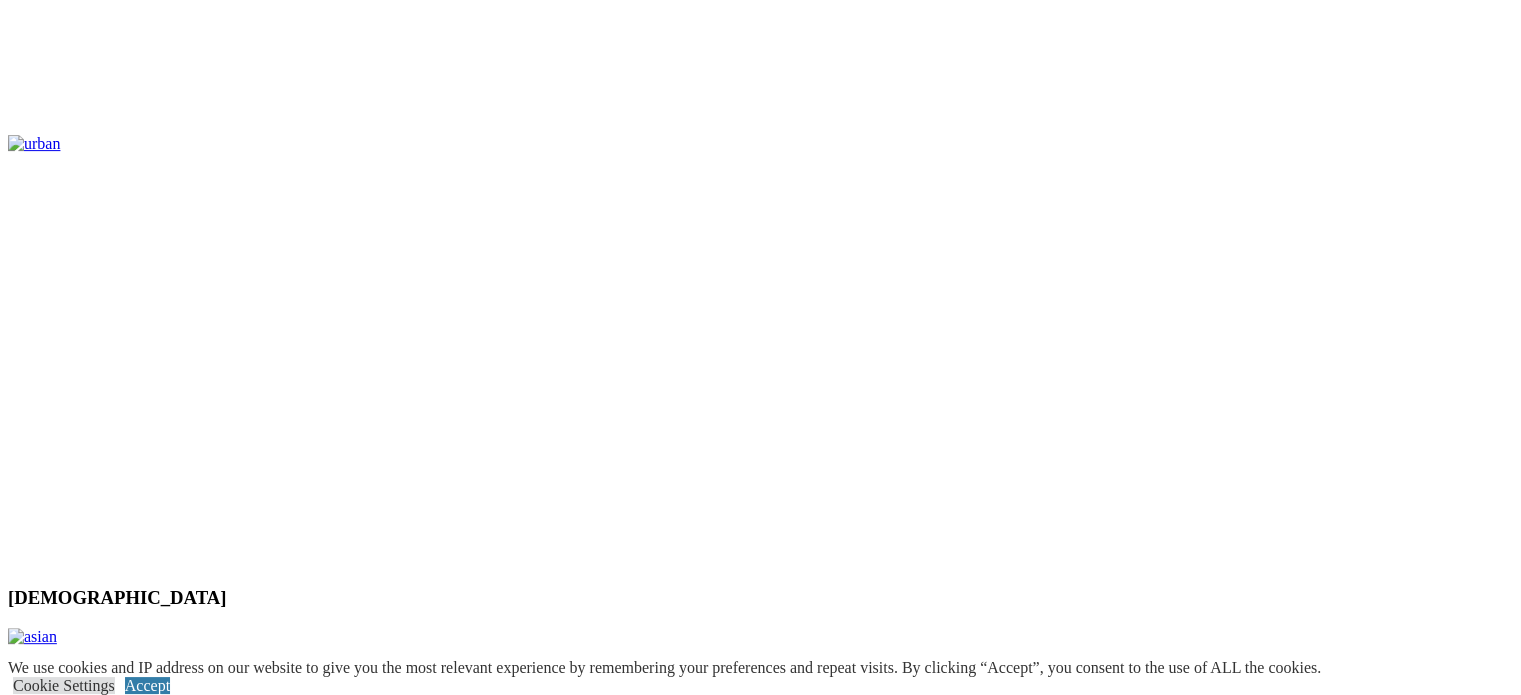 click on "Look Books" at bounding box center [127, -7754] 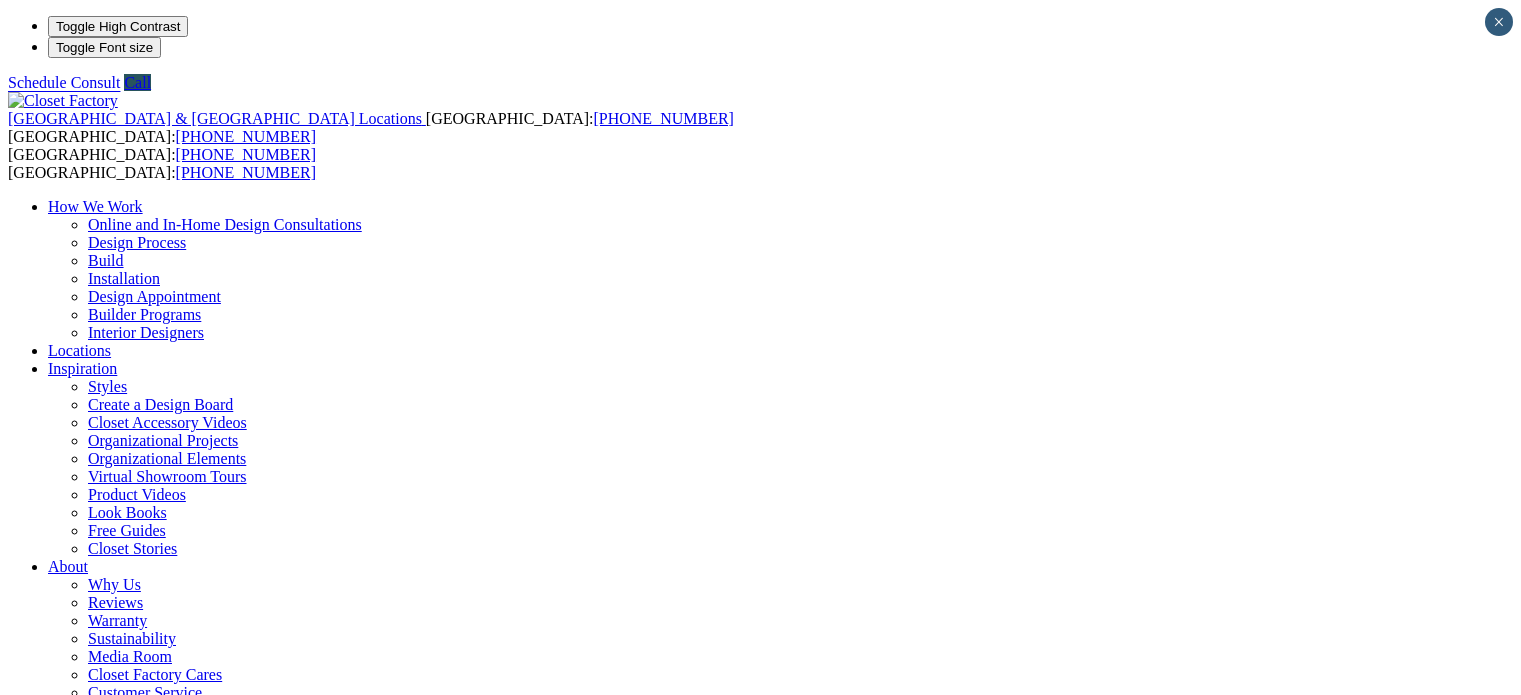 scroll, scrollTop: 0, scrollLeft: 0, axis: both 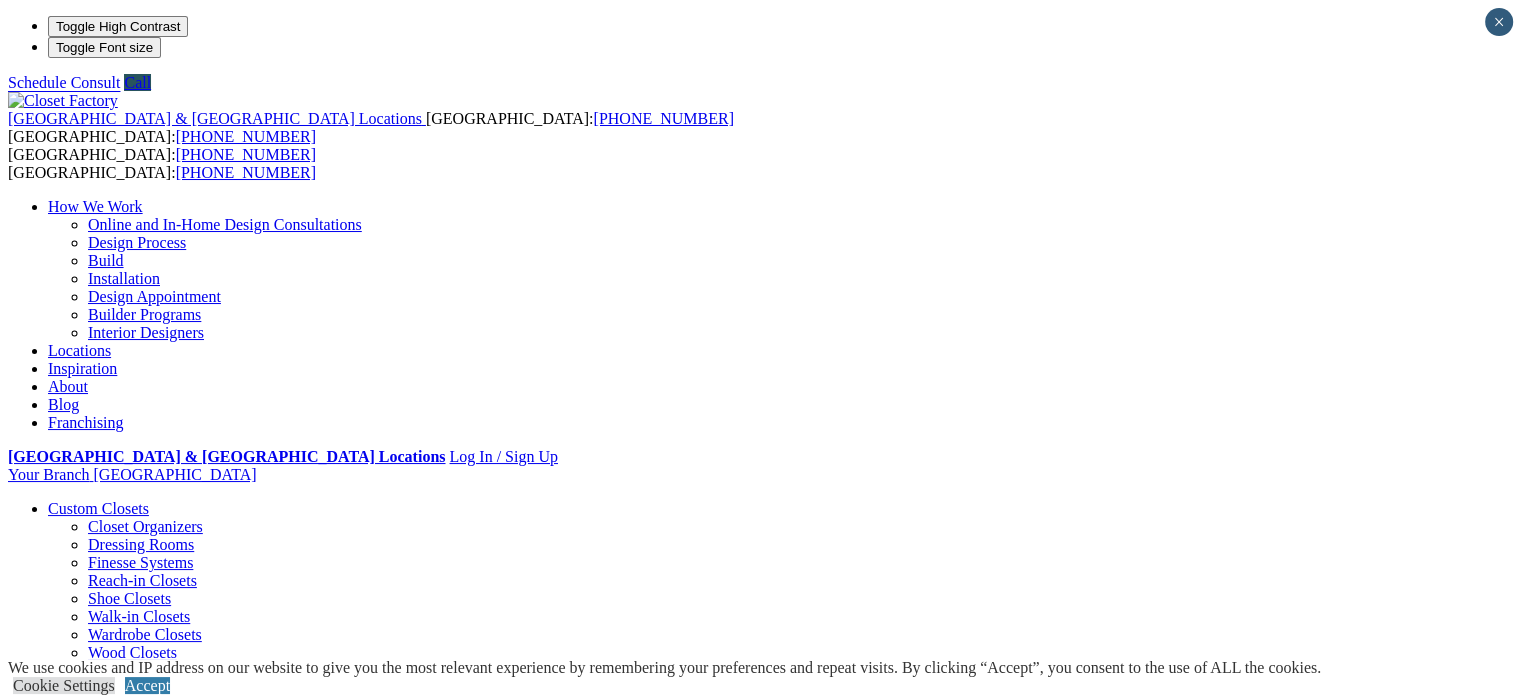 click on "Design Process" at bounding box center [137, 242] 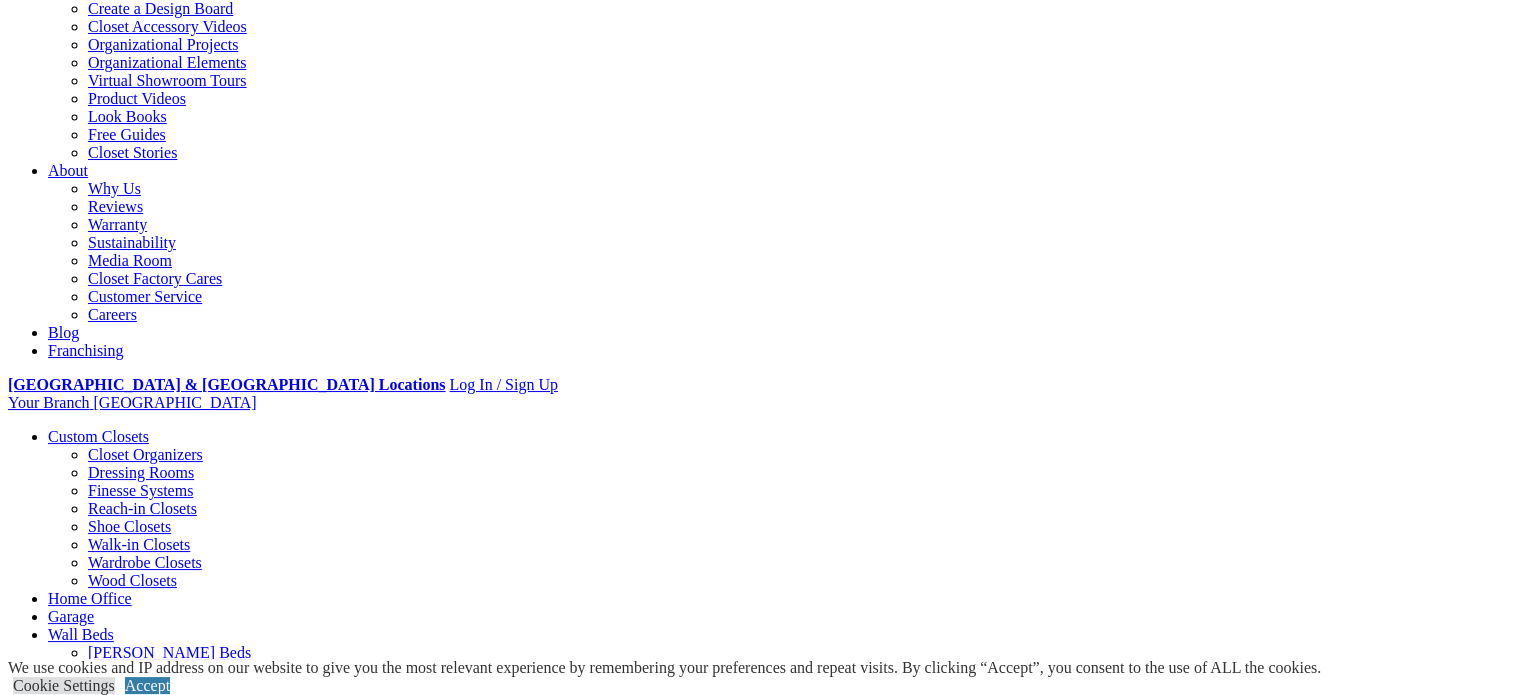 scroll, scrollTop: 0, scrollLeft: 0, axis: both 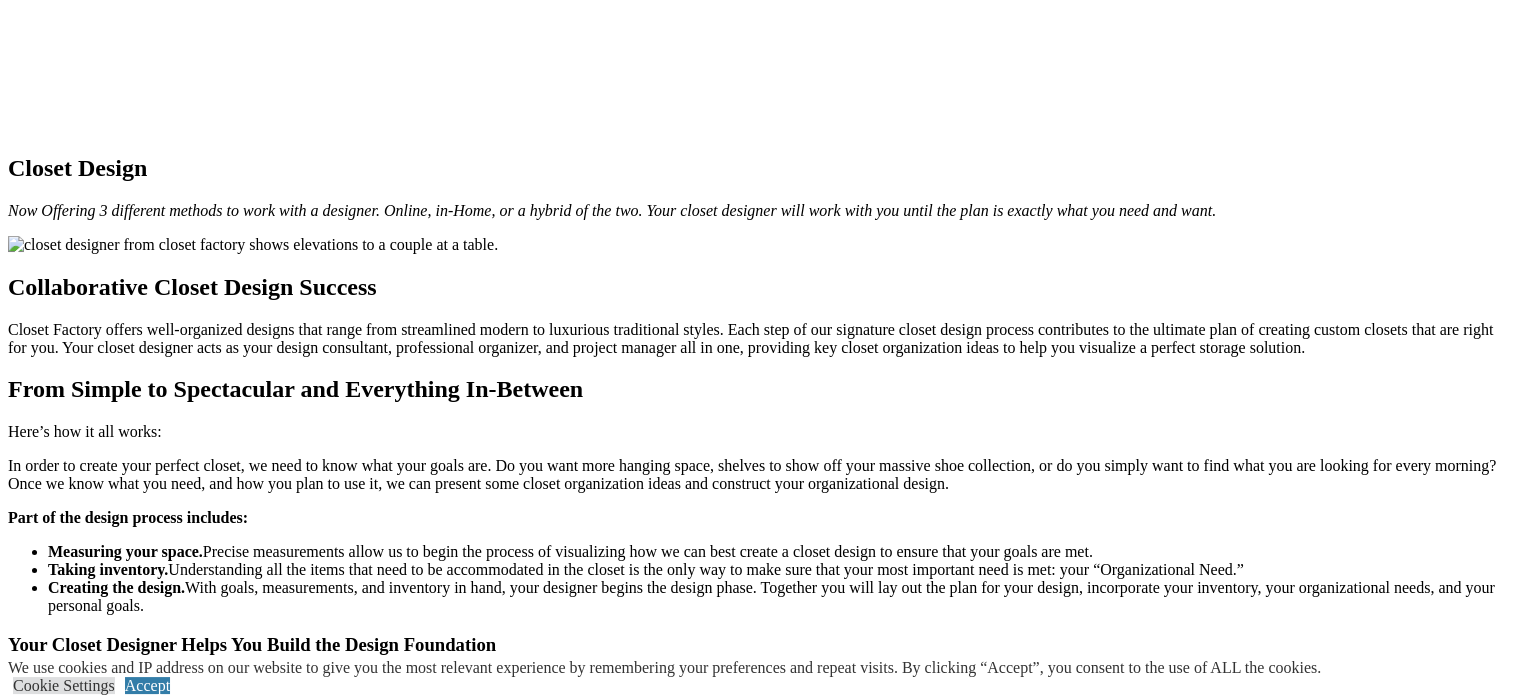 click on "Warranty" at bounding box center [117, -819] 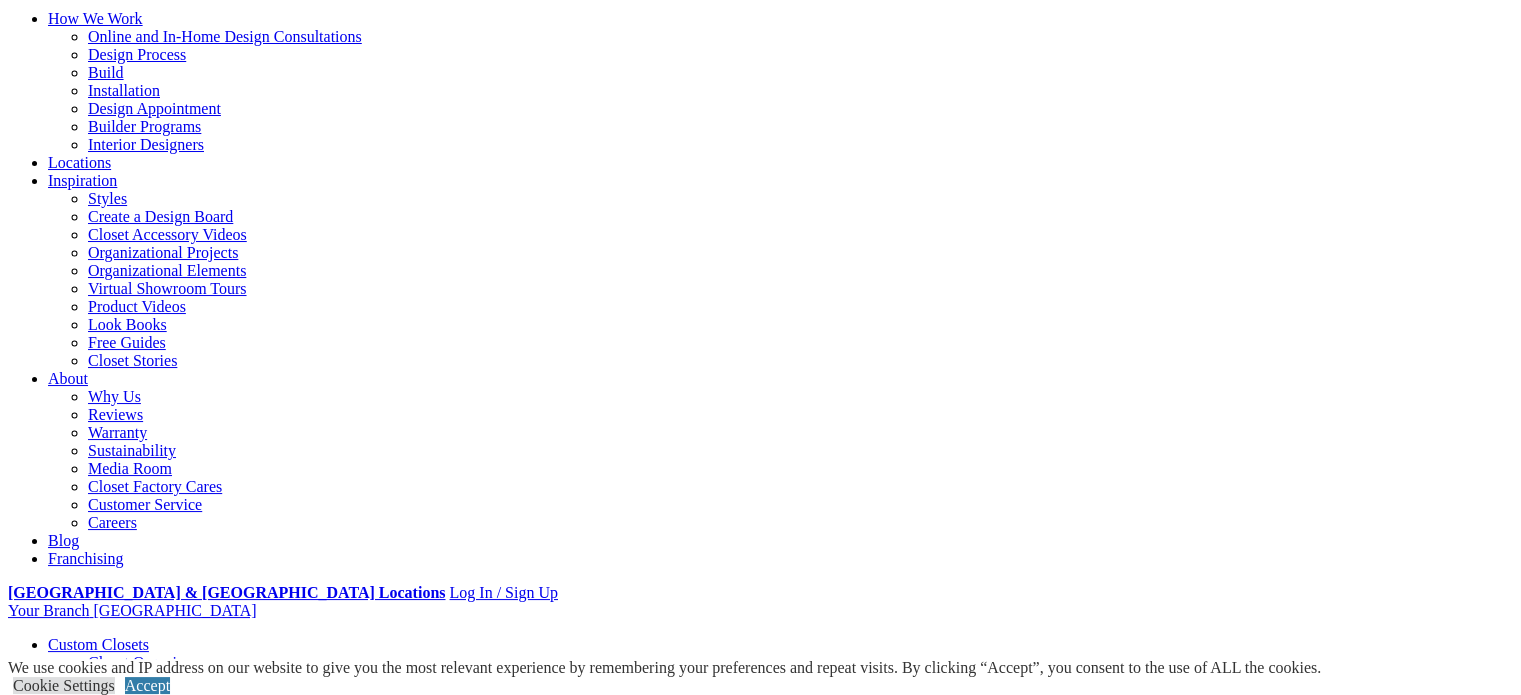 scroll, scrollTop: 266, scrollLeft: 0, axis: vertical 